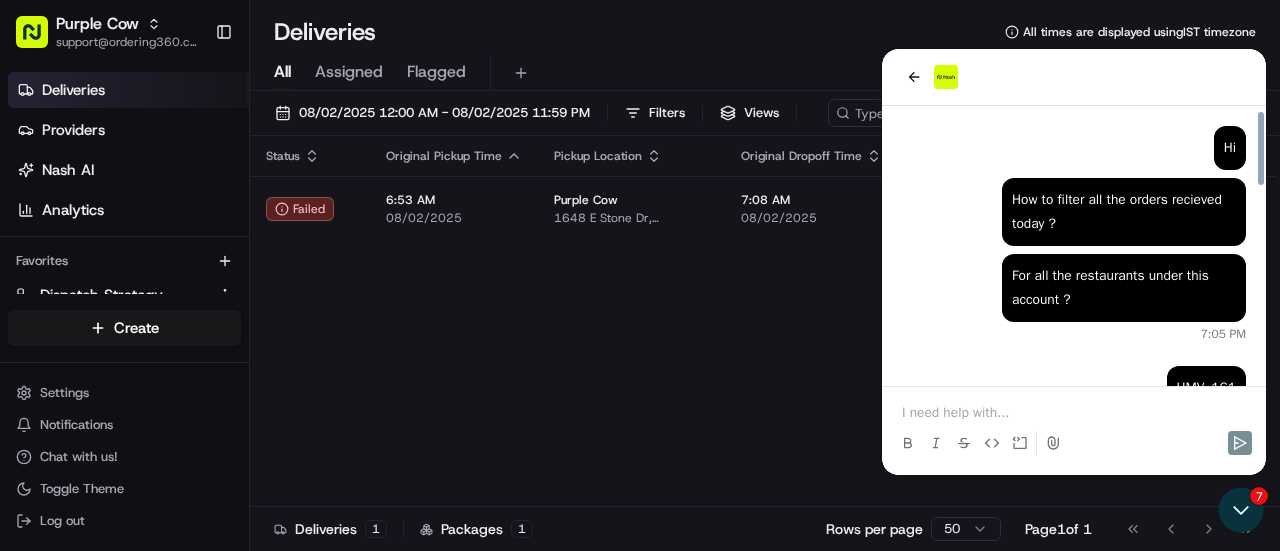 scroll, scrollTop: 0, scrollLeft: 0, axis: both 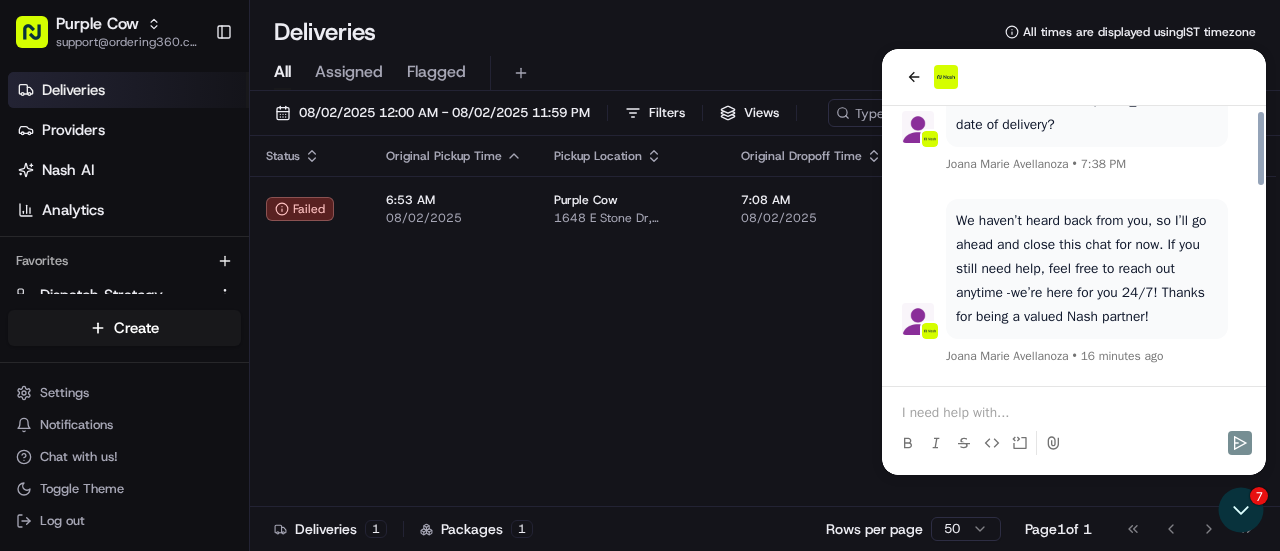 click at bounding box center (1074, 413) 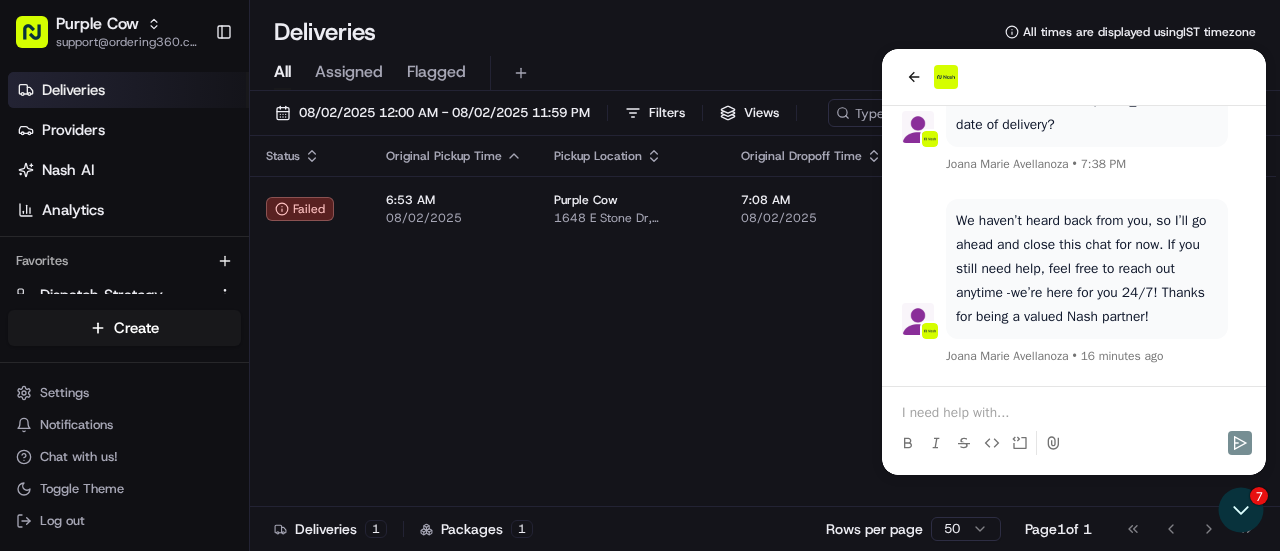 type 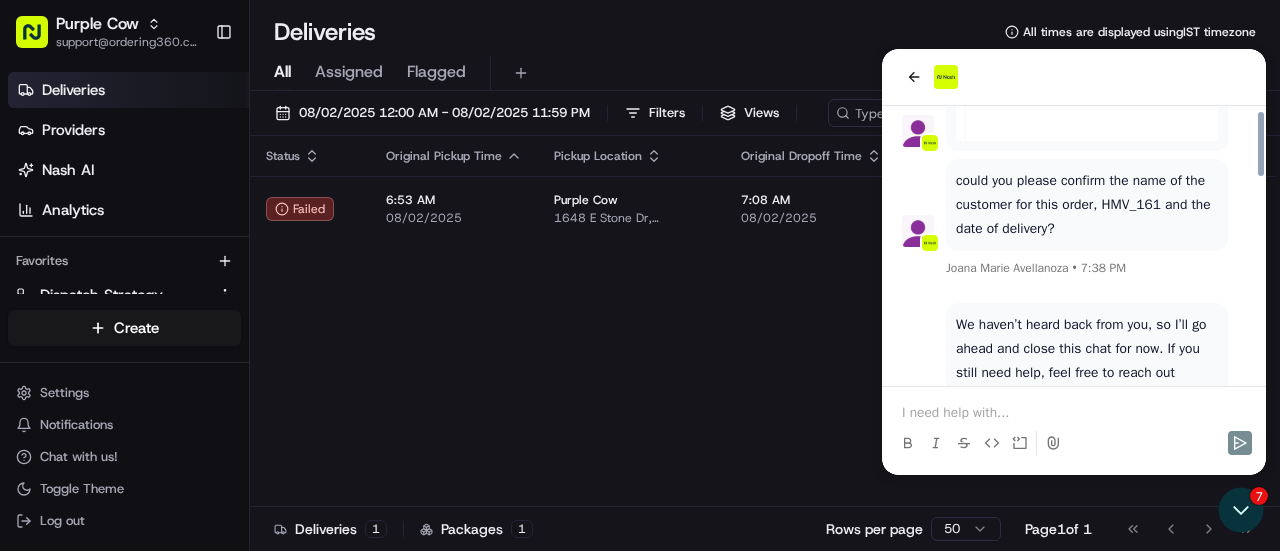 scroll, scrollTop: 642, scrollLeft: 0, axis: vertical 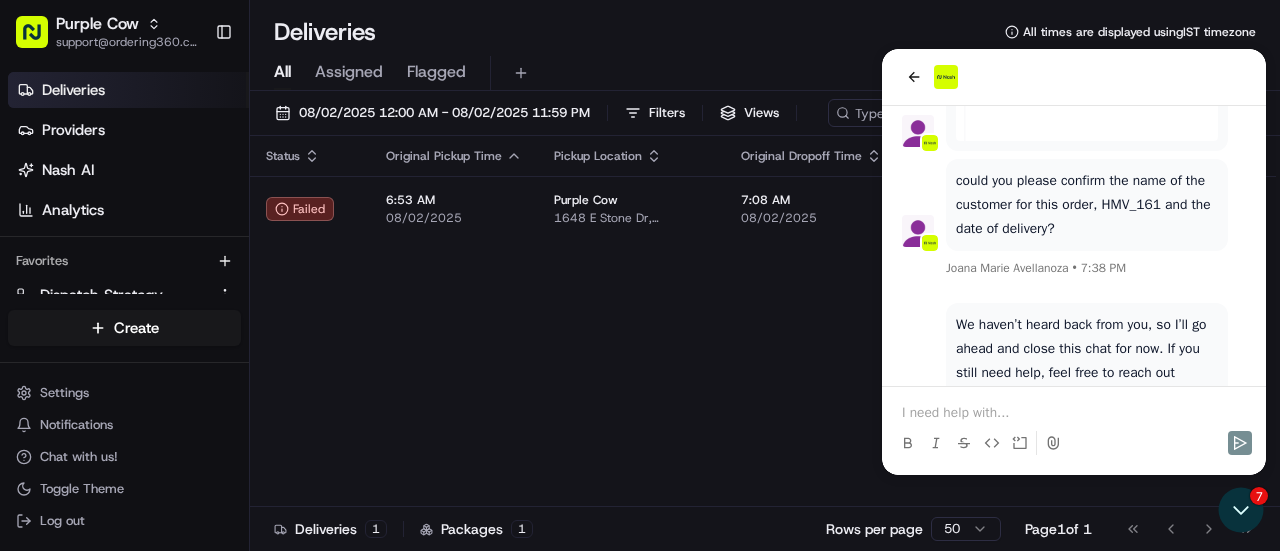 click on "could you please confirm the name of the customer for this order, HMV­_161 and the date of delivery?" at bounding box center (1087, 205) 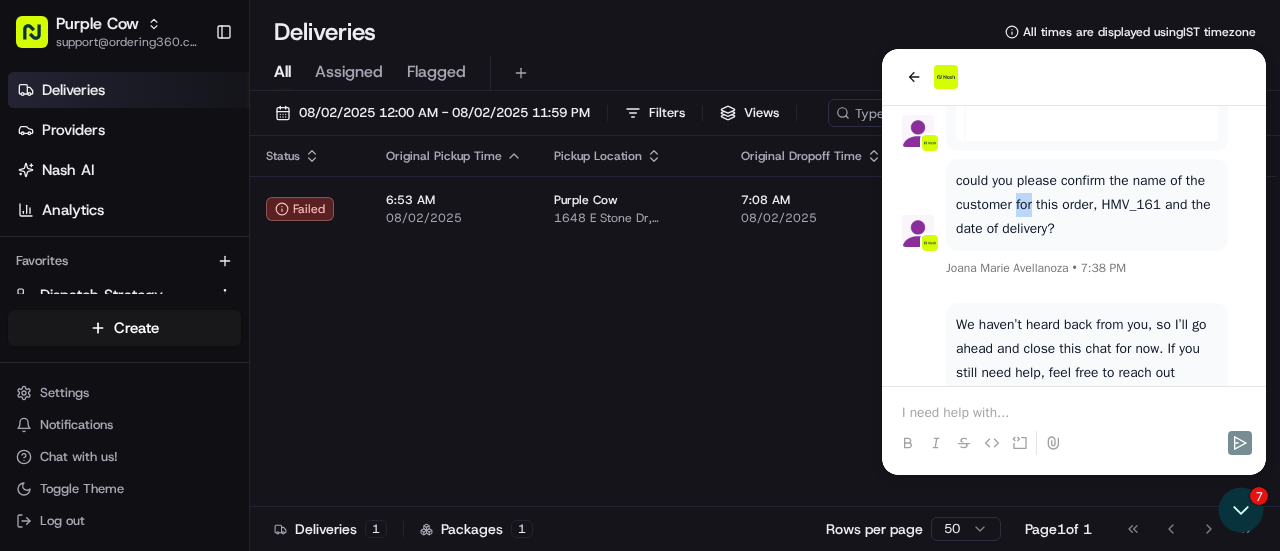 click on "could you please confirm the name of the customer for this order, HMV­_161 and the date of delivery?" at bounding box center [1087, 205] 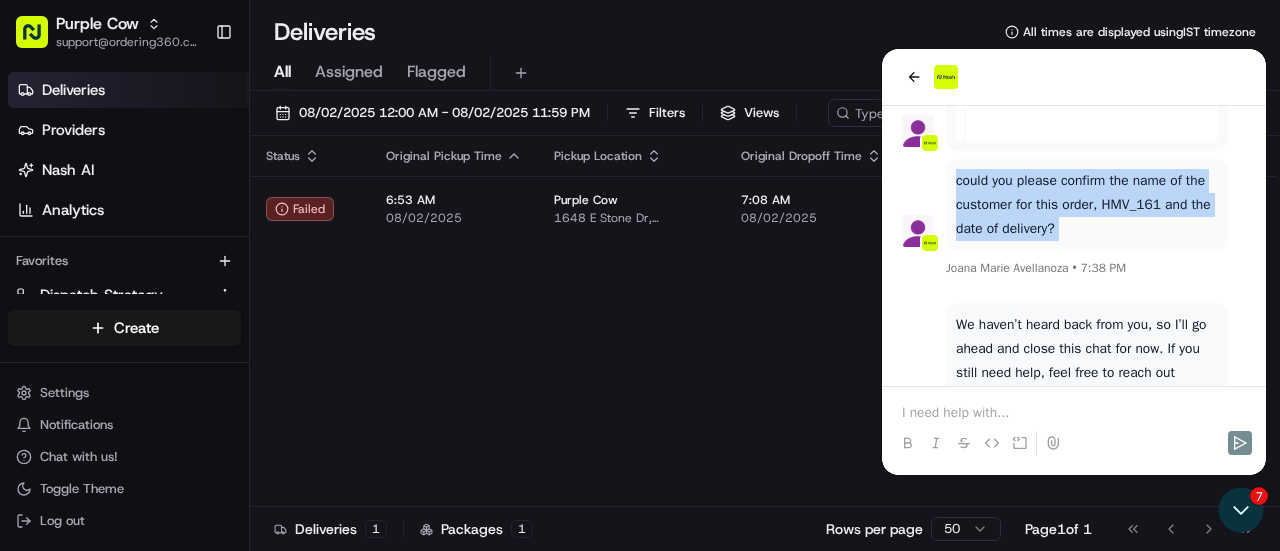 click on "could you please confirm the name of the customer for this order, HMV­_161 and the date of delivery?" at bounding box center (1087, 205) 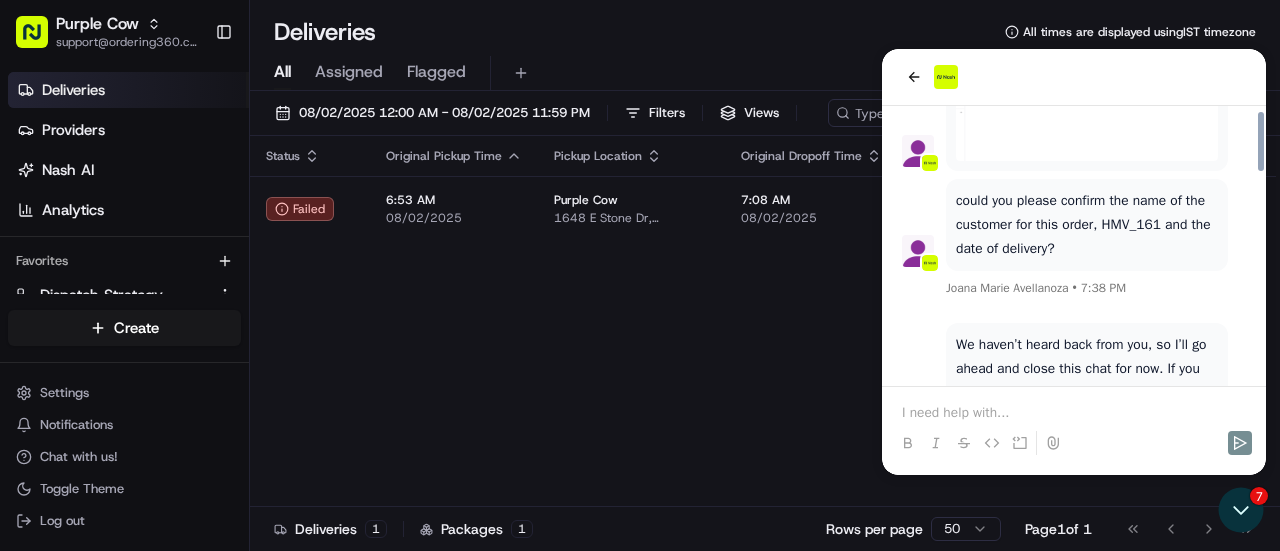scroll, scrollTop: 568, scrollLeft: 0, axis: vertical 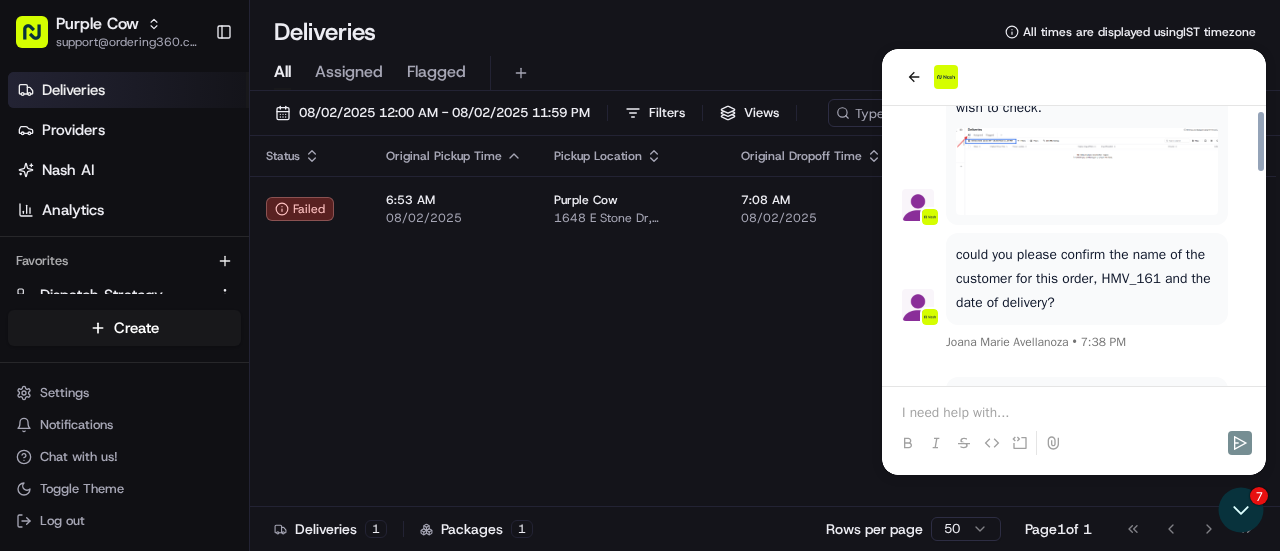 click on "could you please confirm the name of the customer for this order, HMV­_161 and the date of delivery?" at bounding box center [1087, 279] 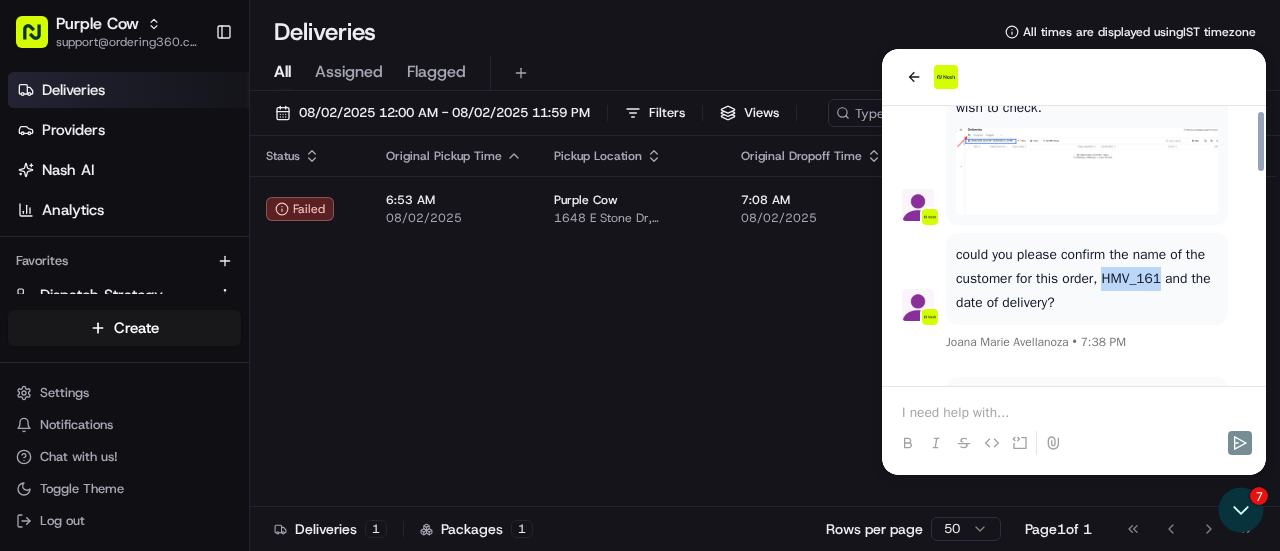 click on "could you please confirm the name of the customer for this order, HMV­_161 and the date of delivery?" at bounding box center [1087, 279] 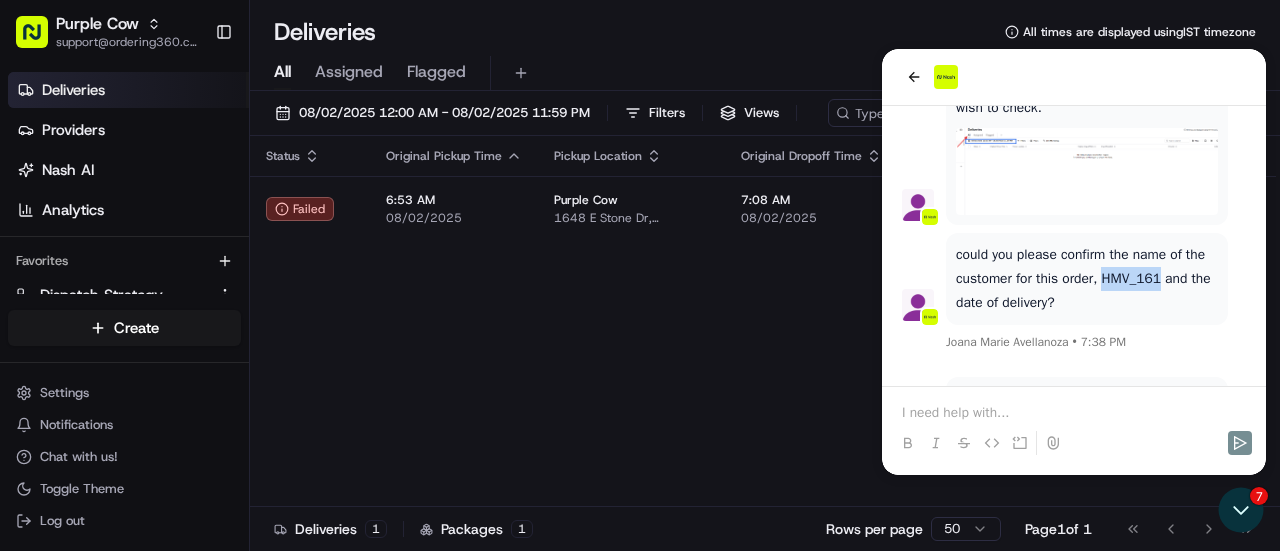 copy on "HMV­_161" 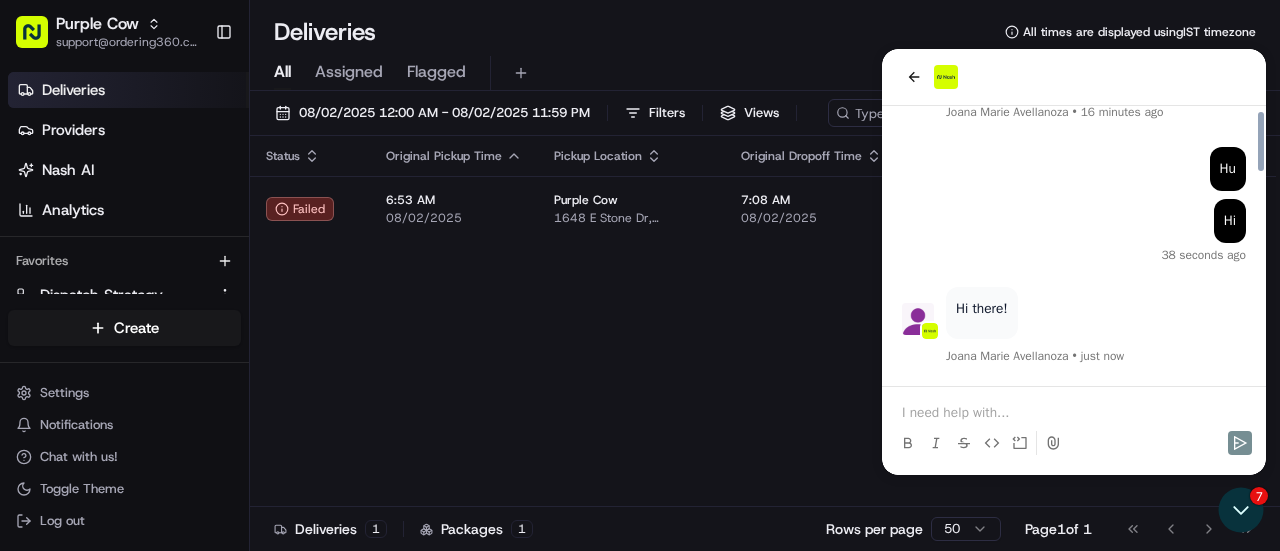 click at bounding box center (1074, 413) 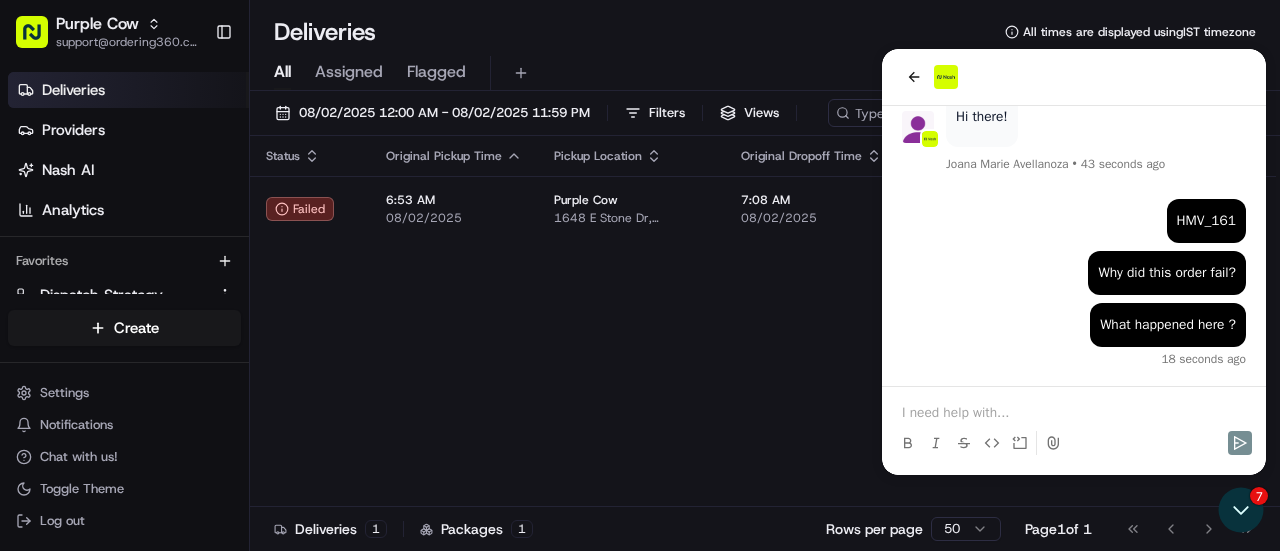scroll, scrollTop: 1326, scrollLeft: 0, axis: vertical 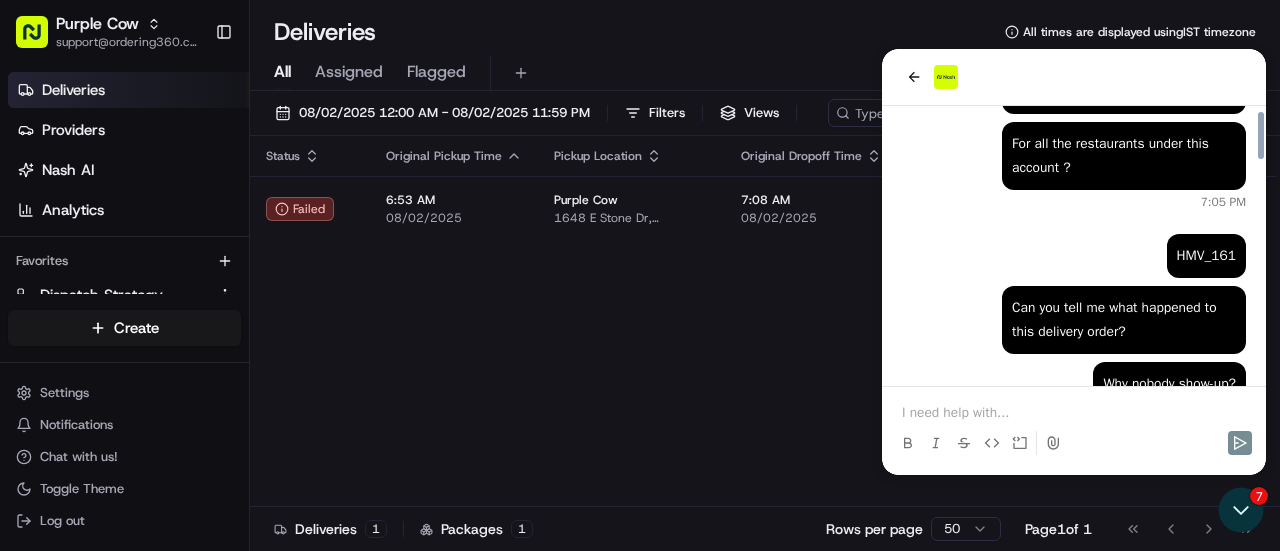 click on "HMV­_161" at bounding box center (1207, 256) 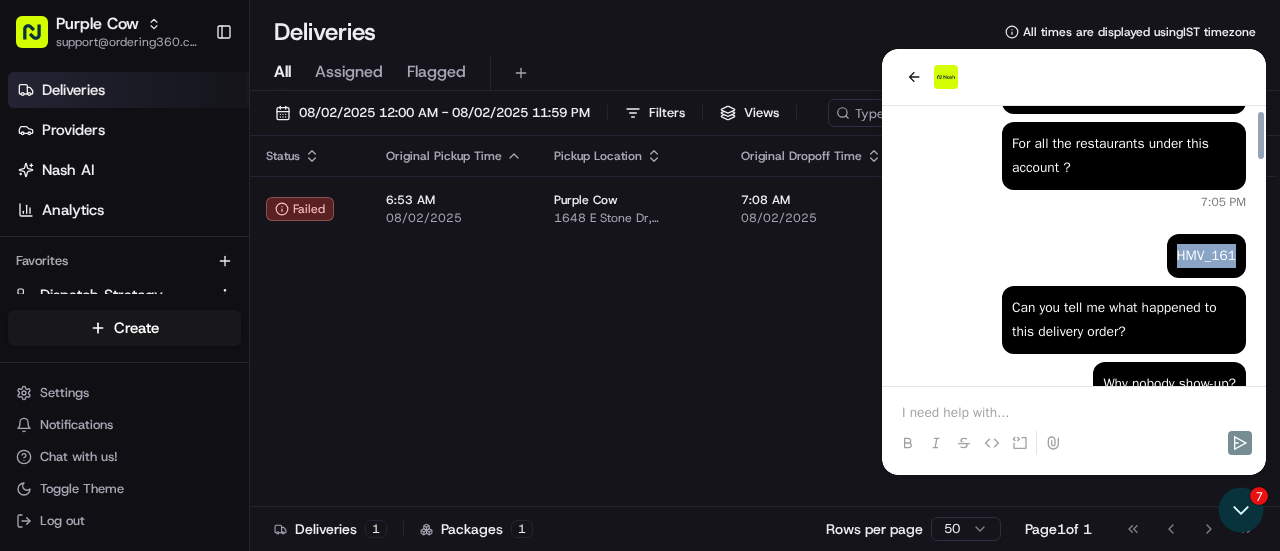 click on "HMV­_161" at bounding box center (1207, 256) 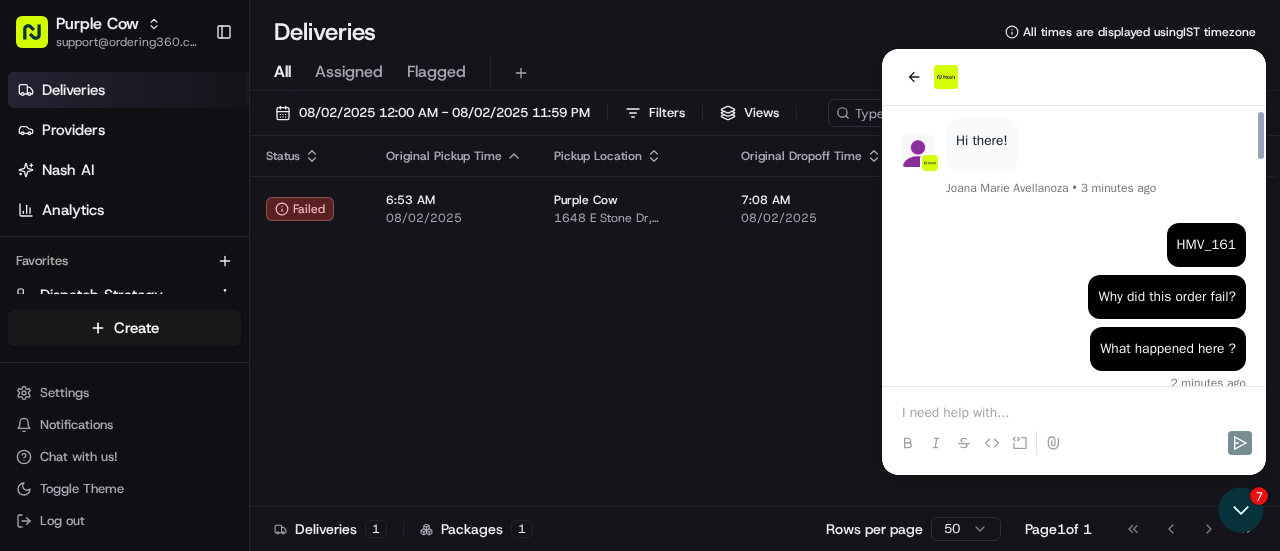 scroll, scrollTop: 1326, scrollLeft: 0, axis: vertical 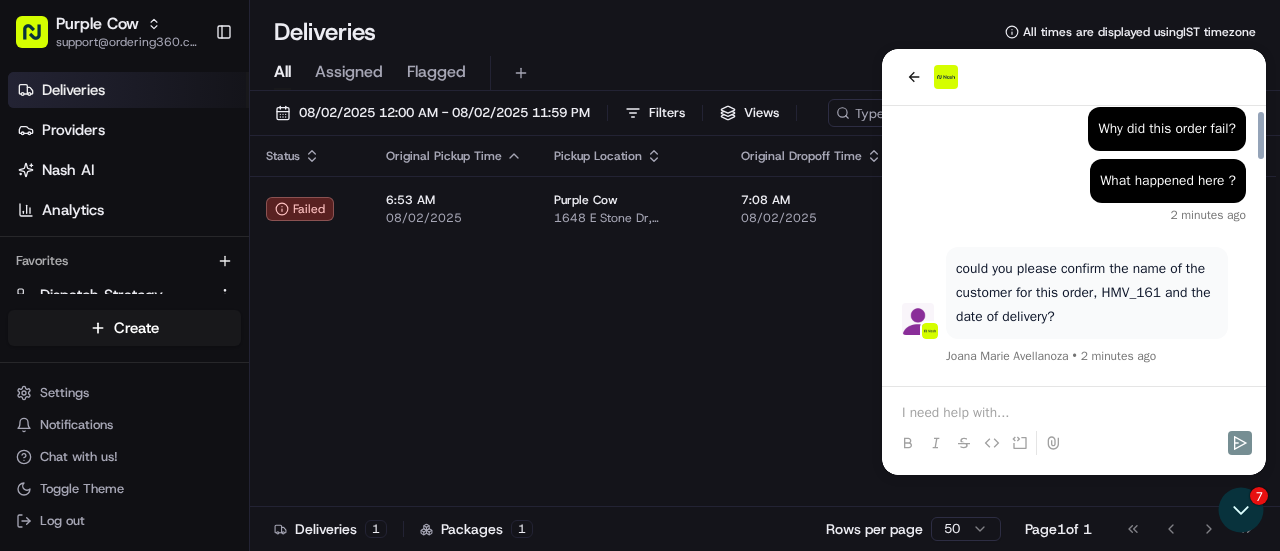 click at bounding box center [1074, 413] 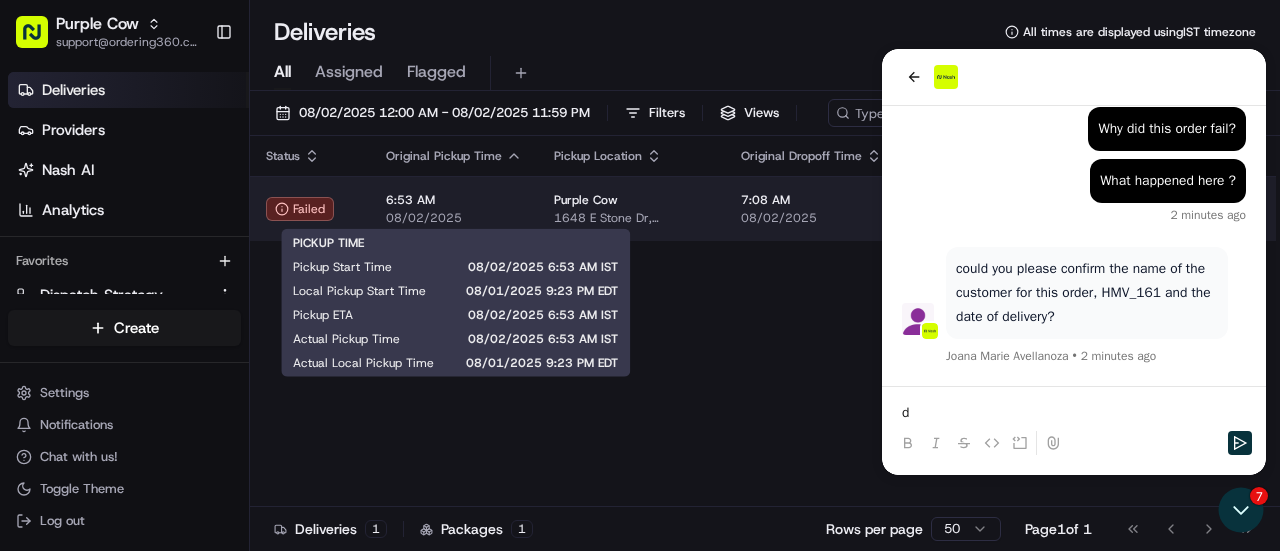 click on "6:53 AM" at bounding box center [454, 200] 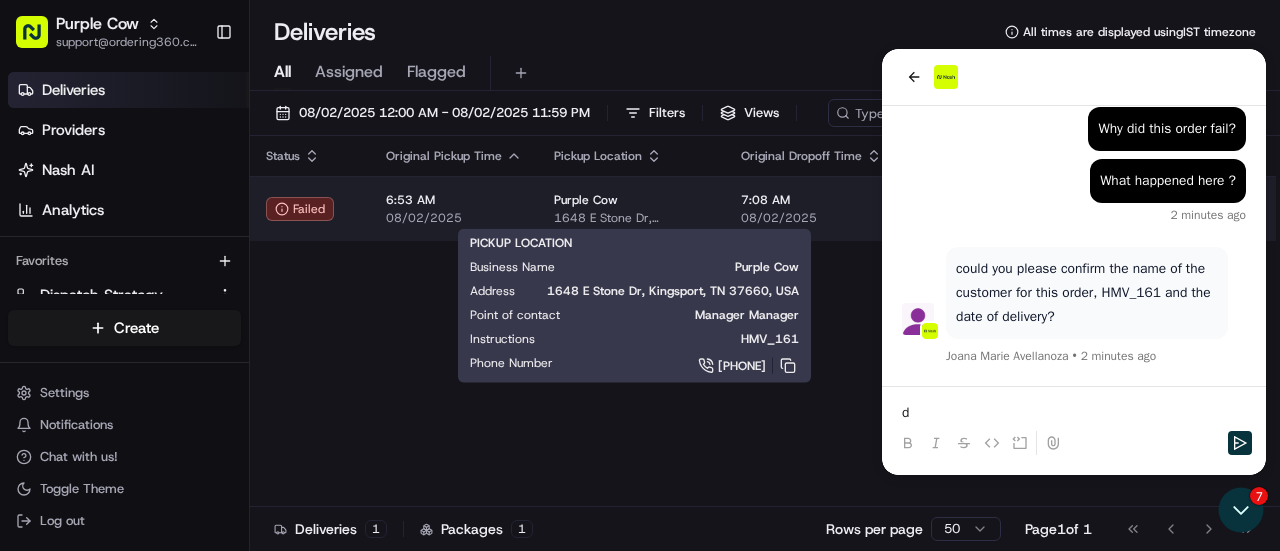 click on "Purple Cow" at bounding box center [586, 200] 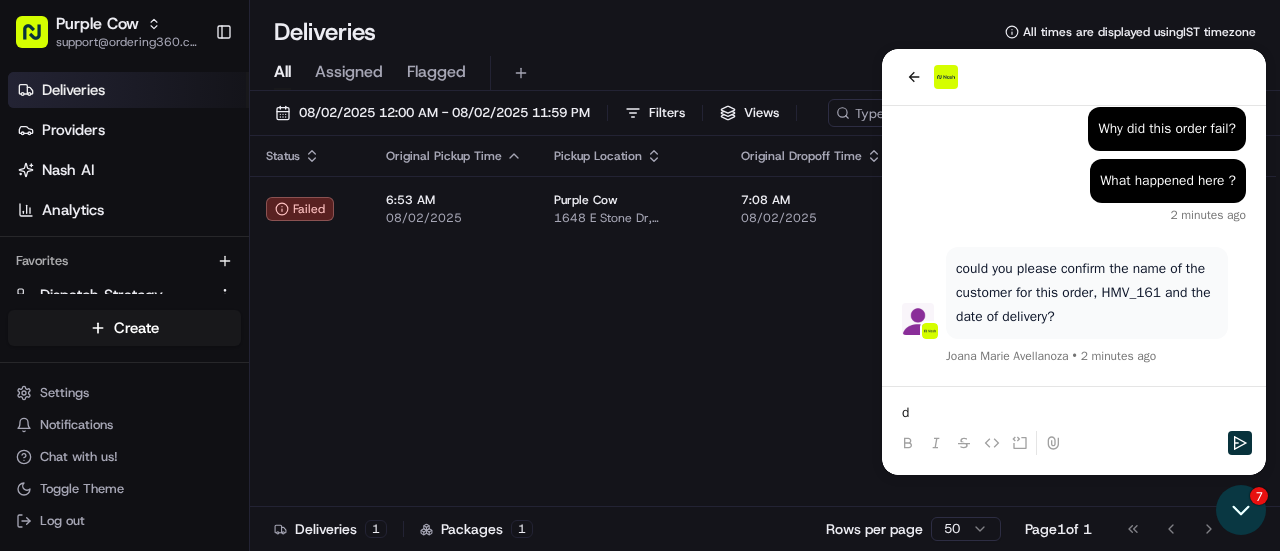 click 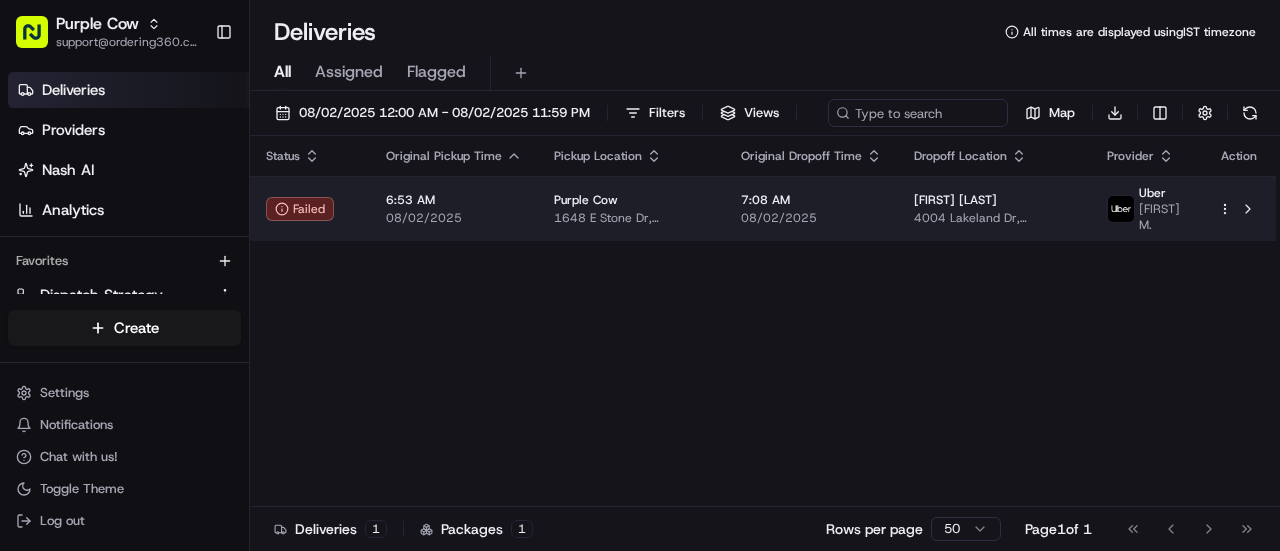 click at bounding box center [1239, 208] 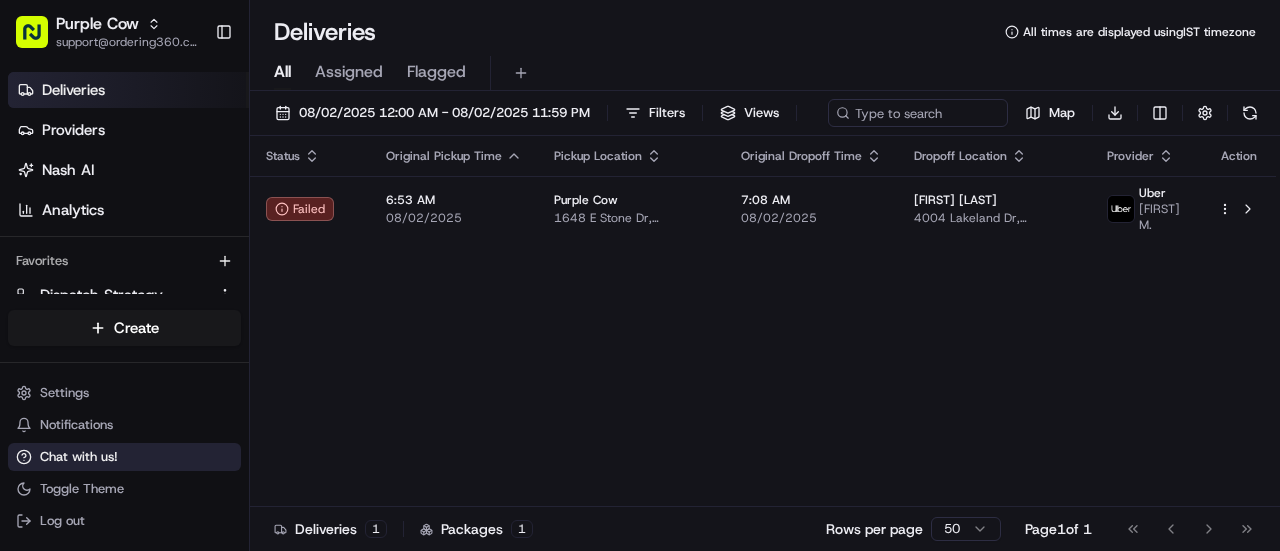 click on "Chat with us!" at bounding box center (79, 457) 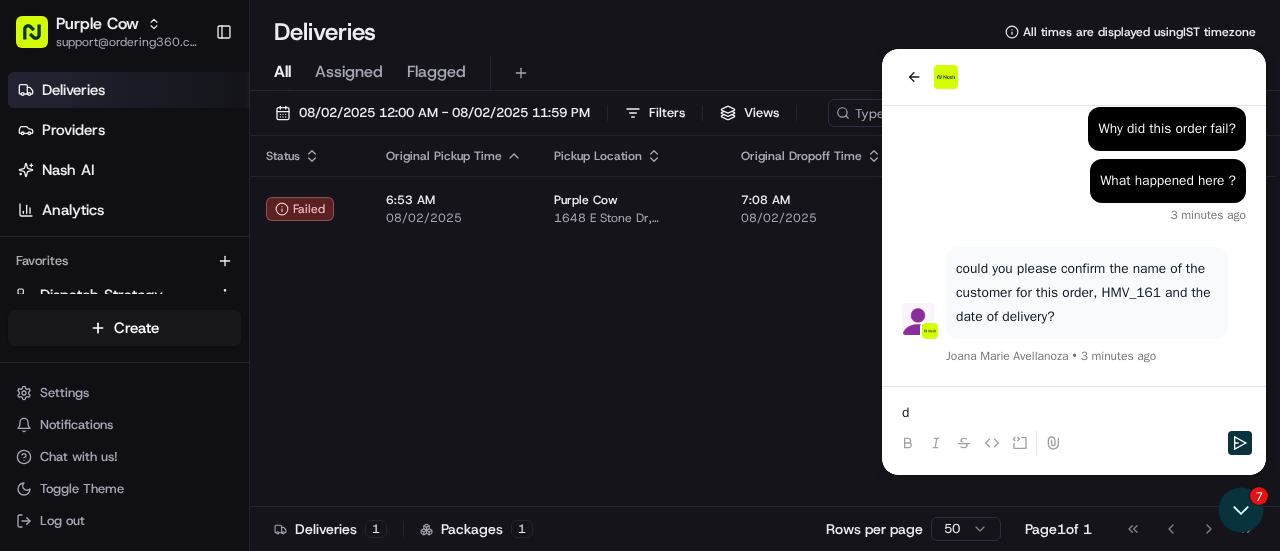 click on "d" at bounding box center (1074, 425) 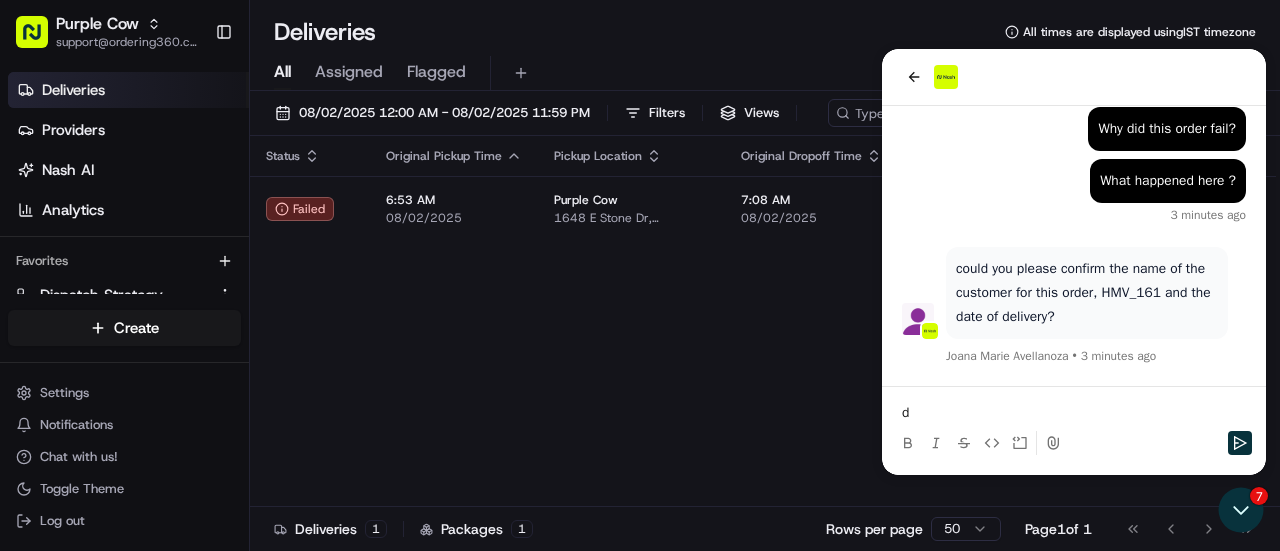 click on "d" at bounding box center (1074, 413) 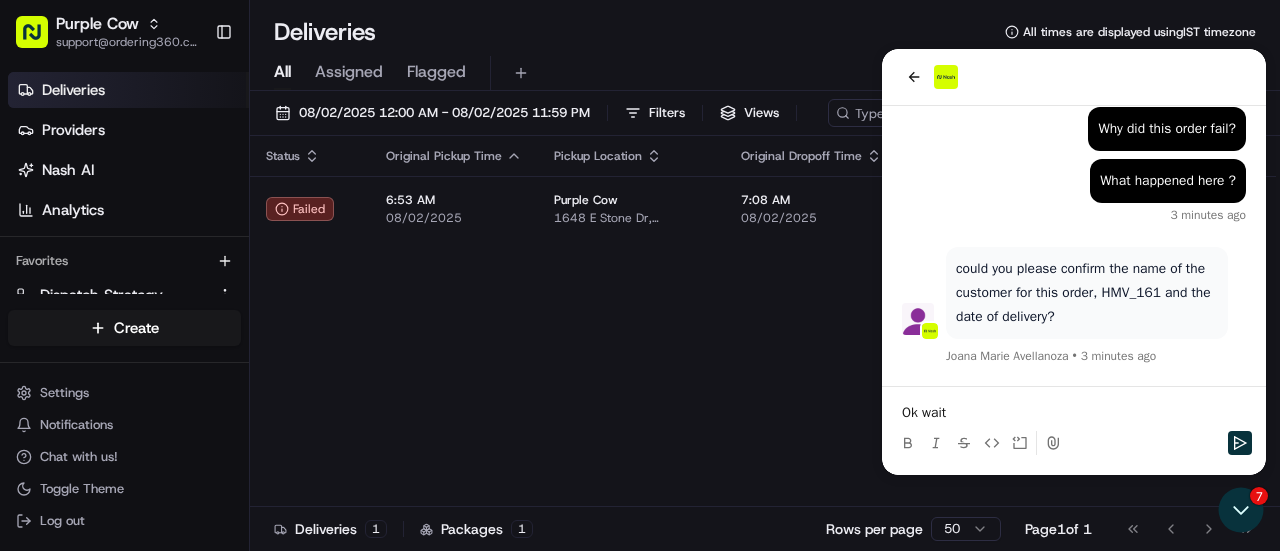 scroll, scrollTop: 1414, scrollLeft: 0, axis: vertical 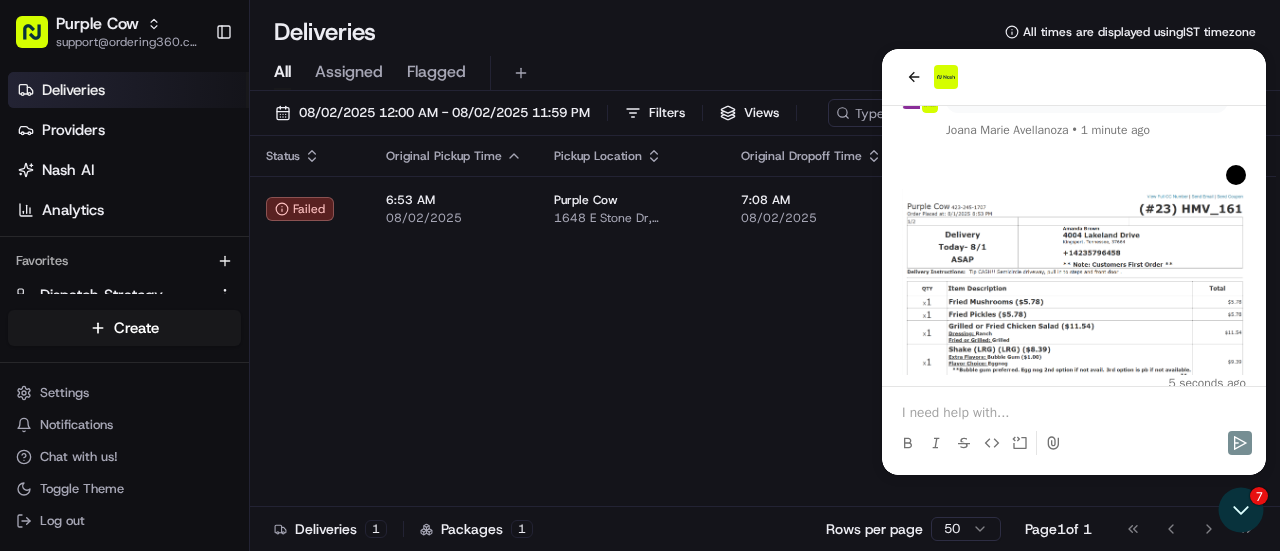 click at bounding box center [1074, 413] 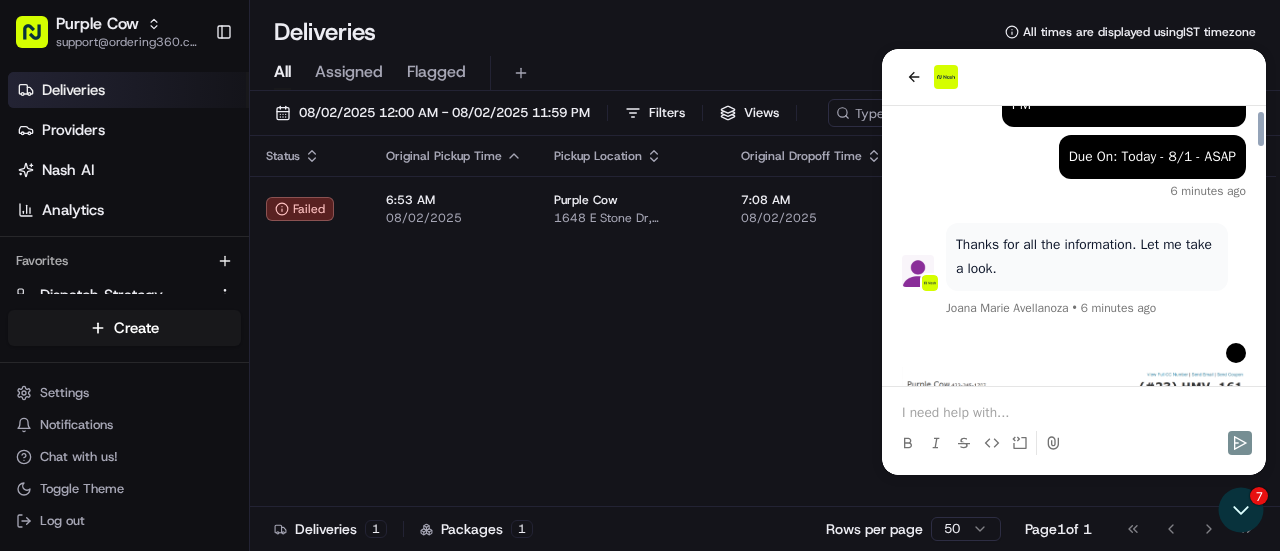 scroll, scrollTop: 1762, scrollLeft: 0, axis: vertical 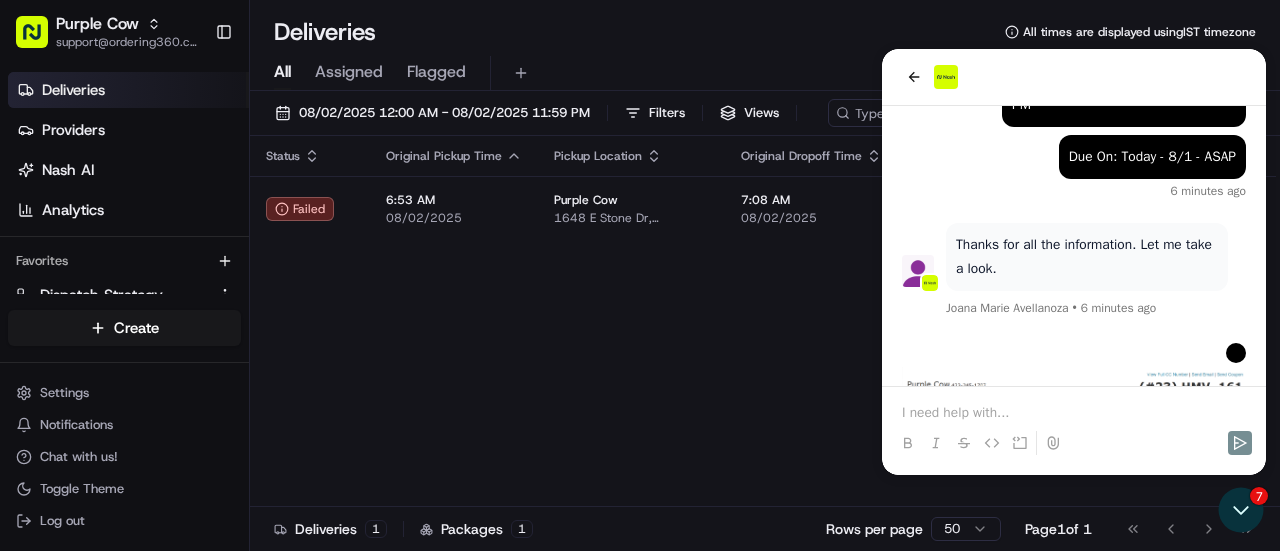 click on "Joana Marie Avellanoza" at bounding box center (1007, 308) 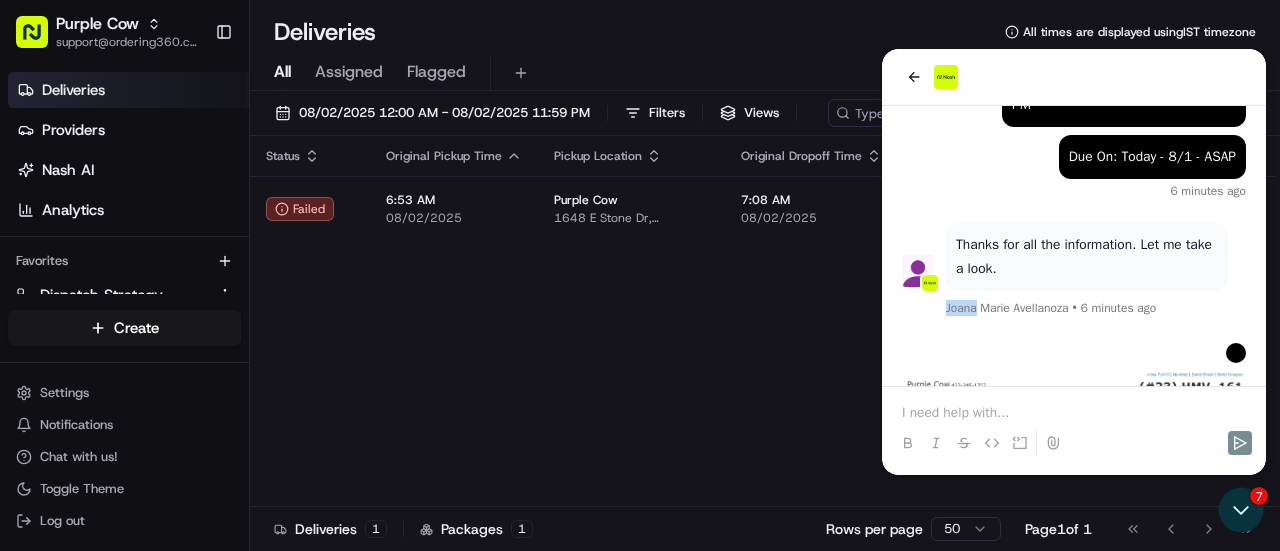 click on "Joana Marie Avellanoza" at bounding box center (1007, 308) 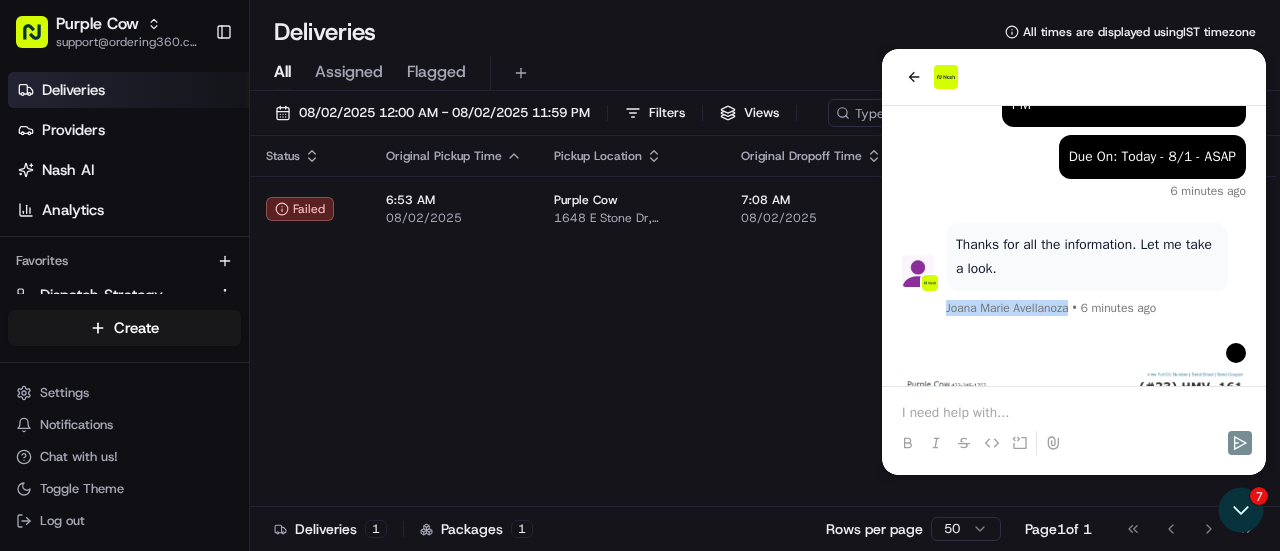 click on "Joana Marie Avellanoza" at bounding box center (1007, 308) 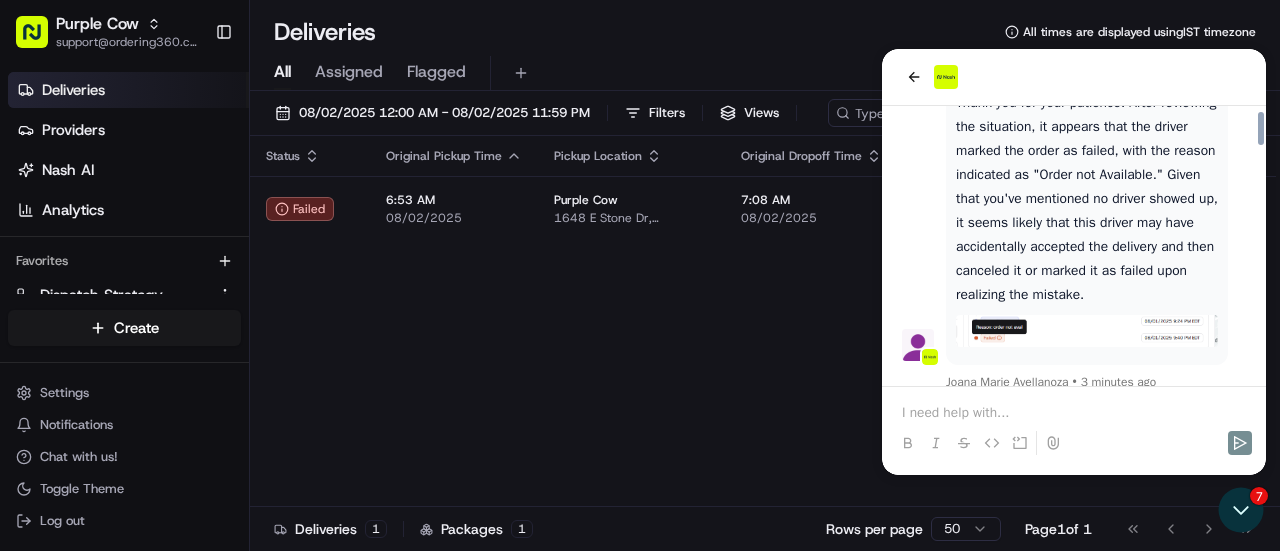 scroll, scrollTop: 2276, scrollLeft: 0, axis: vertical 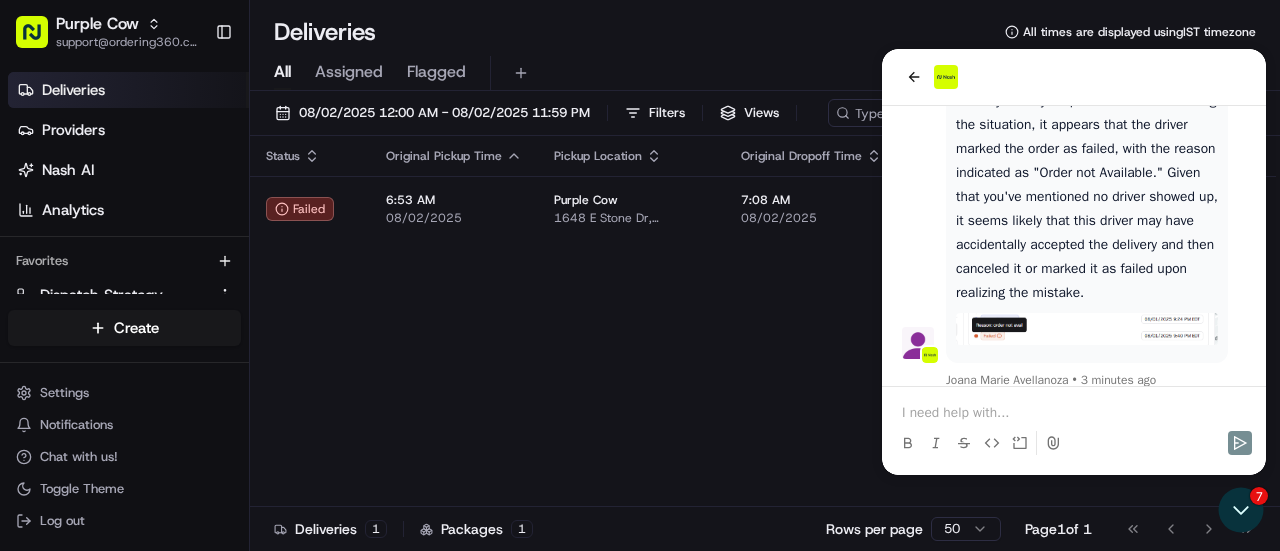 click at bounding box center [1074, 413] 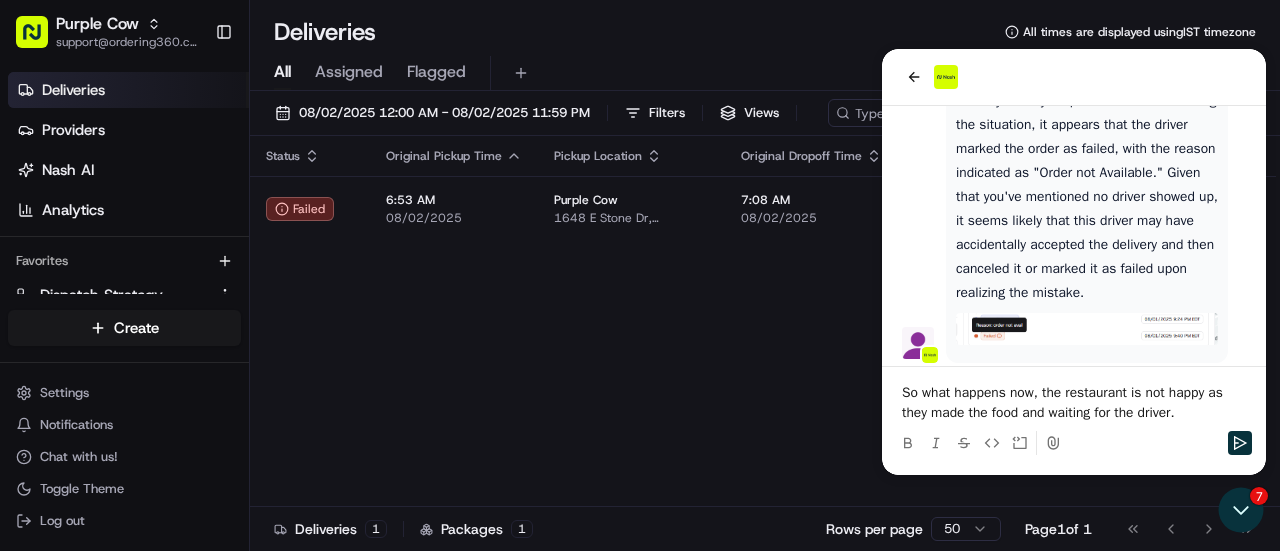 scroll, scrollTop: 2436, scrollLeft: 0, axis: vertical 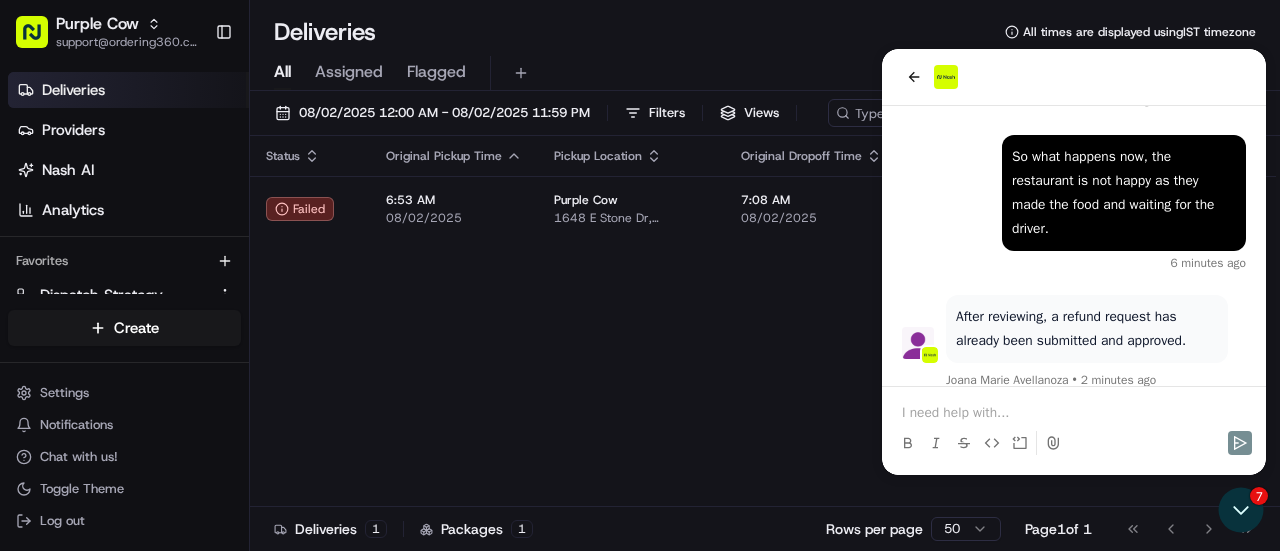 click at bounding box center (1074, 413) 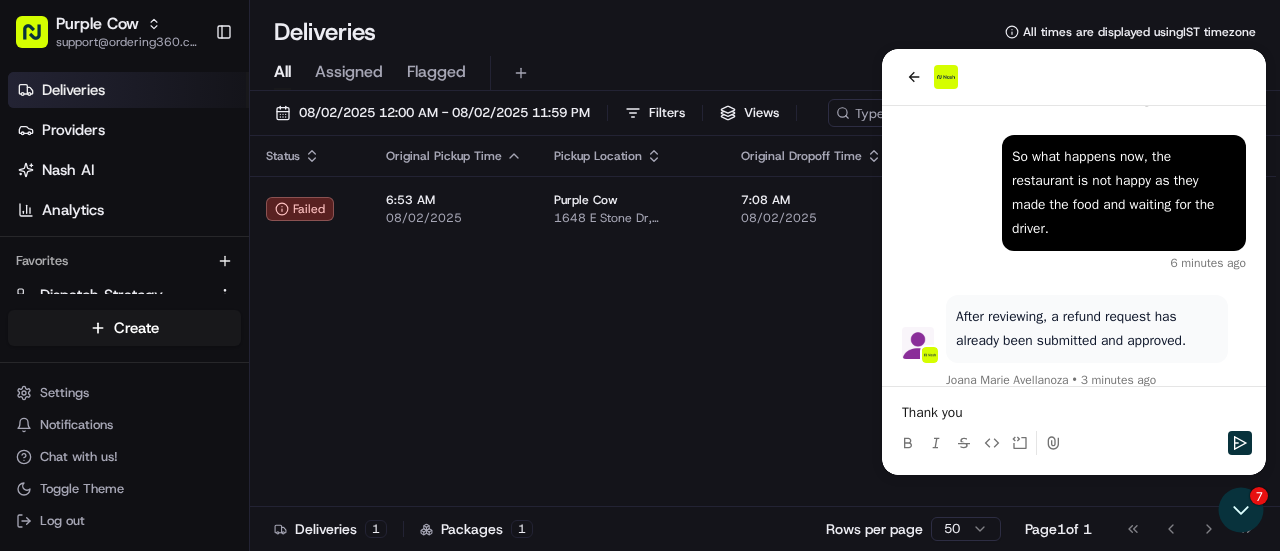 scroll, scrollTop: 2644, scrollLeft: 0, axis: vertical 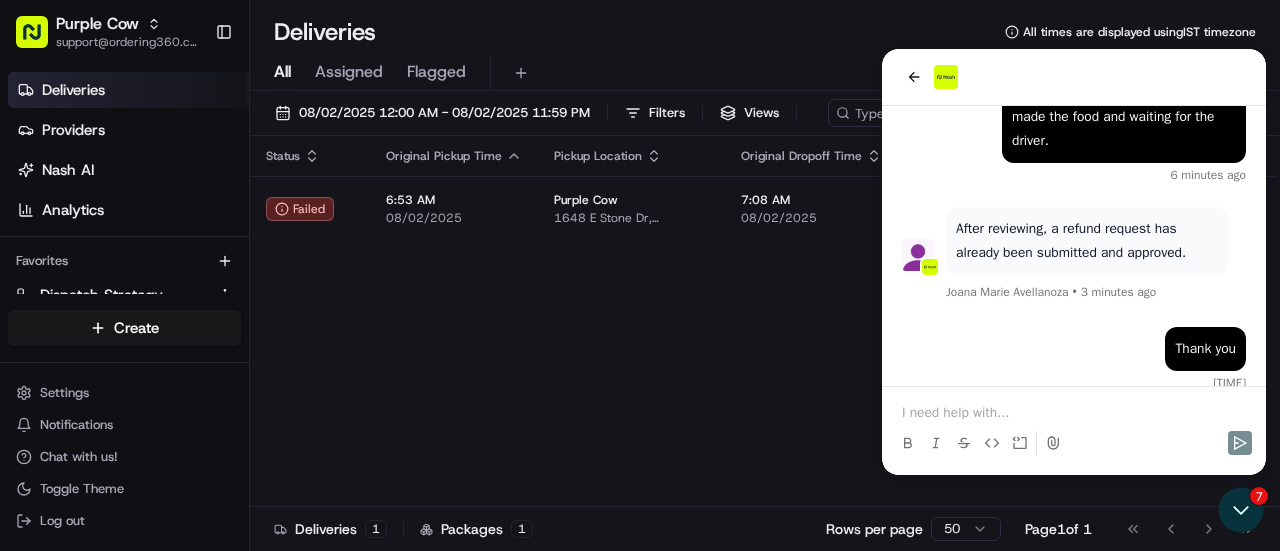 click on "After reviewing, a refund request has already been submitted and approved." at bounding box center [1087, 241] 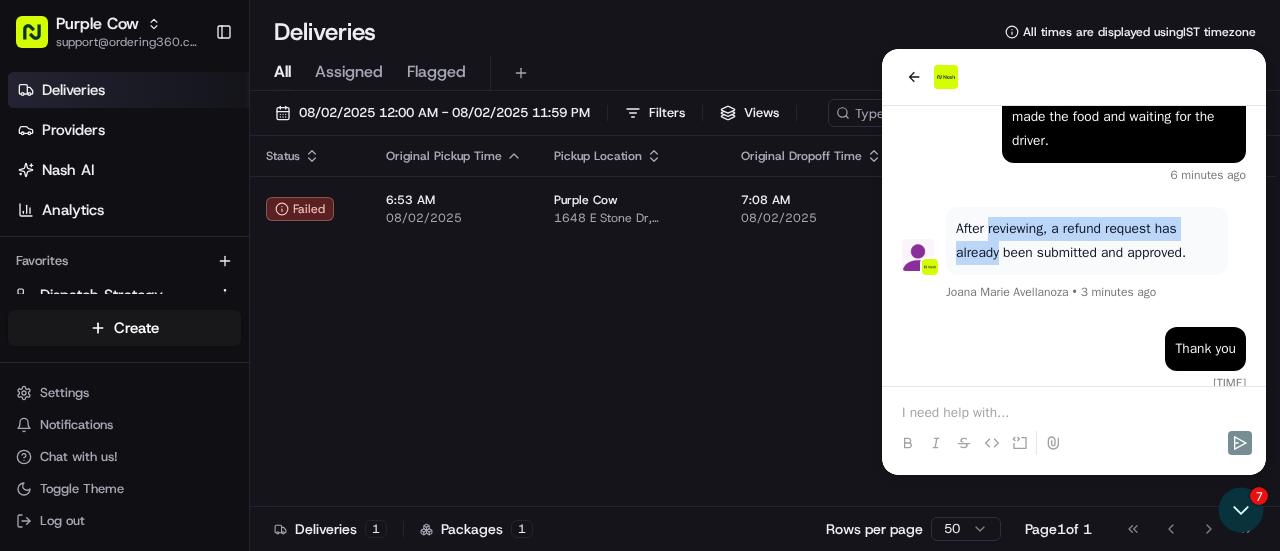 click on "After reviewing, a refund request has already been submitted and approved." at bounding box center [1087, 241] 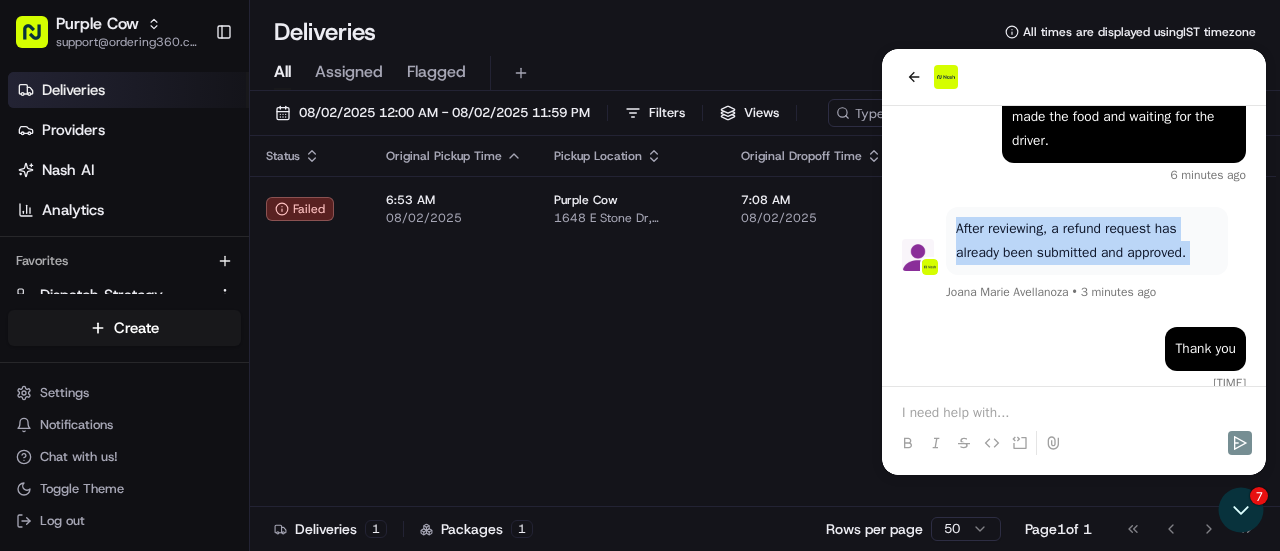 click on "After reviewing, a refund request has already been submitted and approved." at bounding box center [1087, 241] 